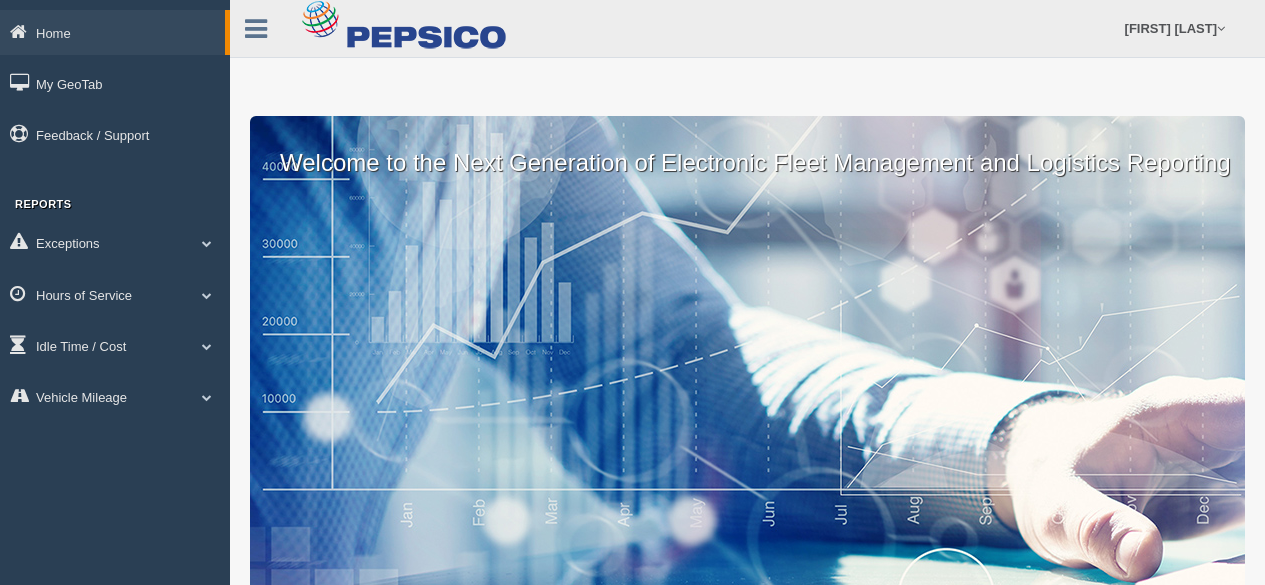scroll, scrollTop: 0, scrollLeft: 0, axis: both 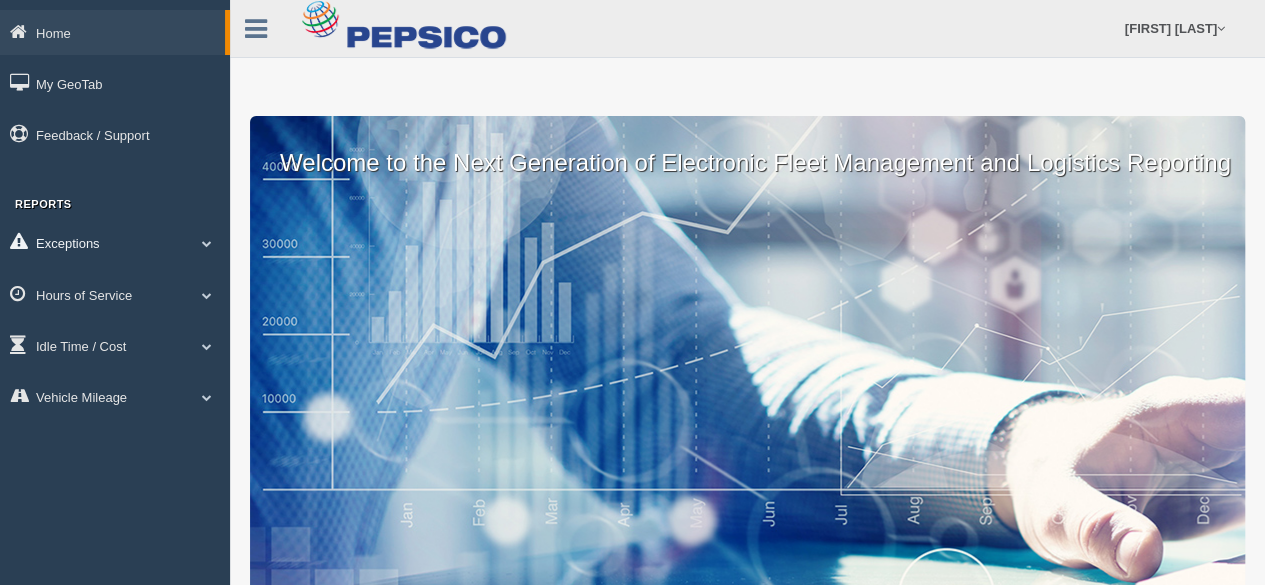 click on "Exceptions" at bounding box center (115, 242) 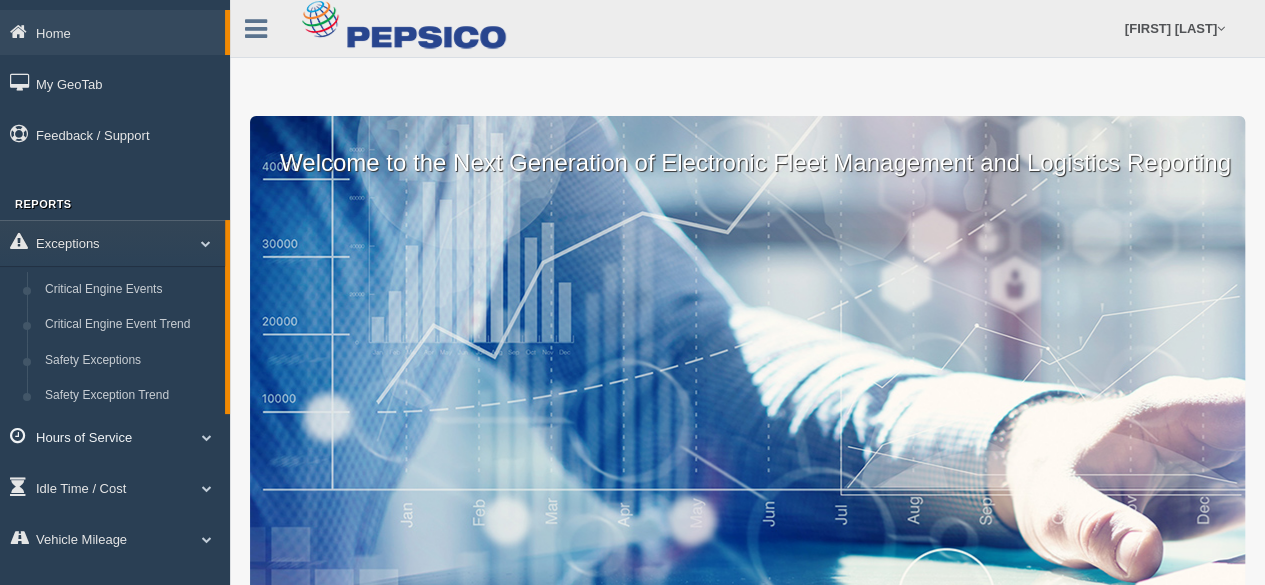 click on "Hours of Service" at bounding box center [115, 436] 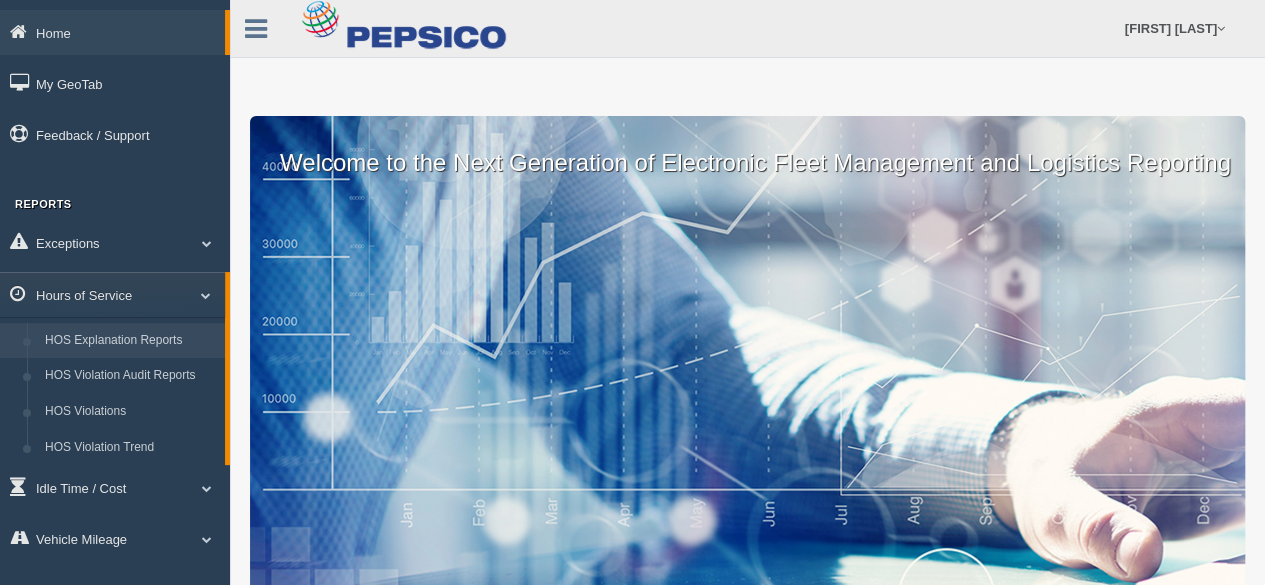 click on "HOS Explanation Reports" at bounding box center (130, 341) 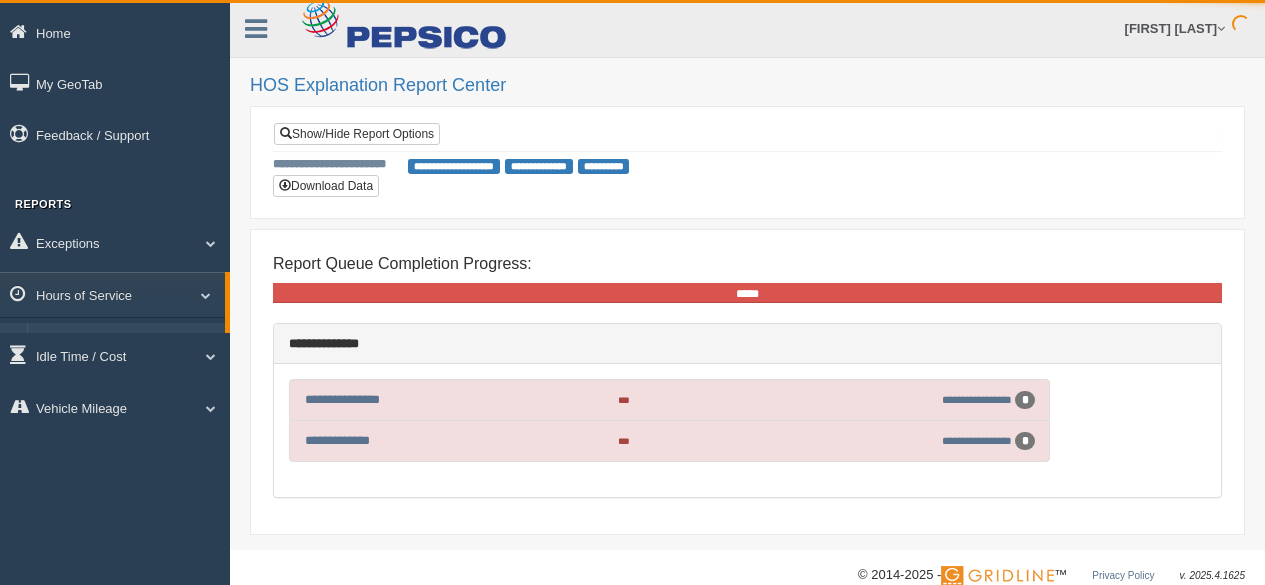 scroll, scrollTop: 0, scrollLeft: 0, axis: both 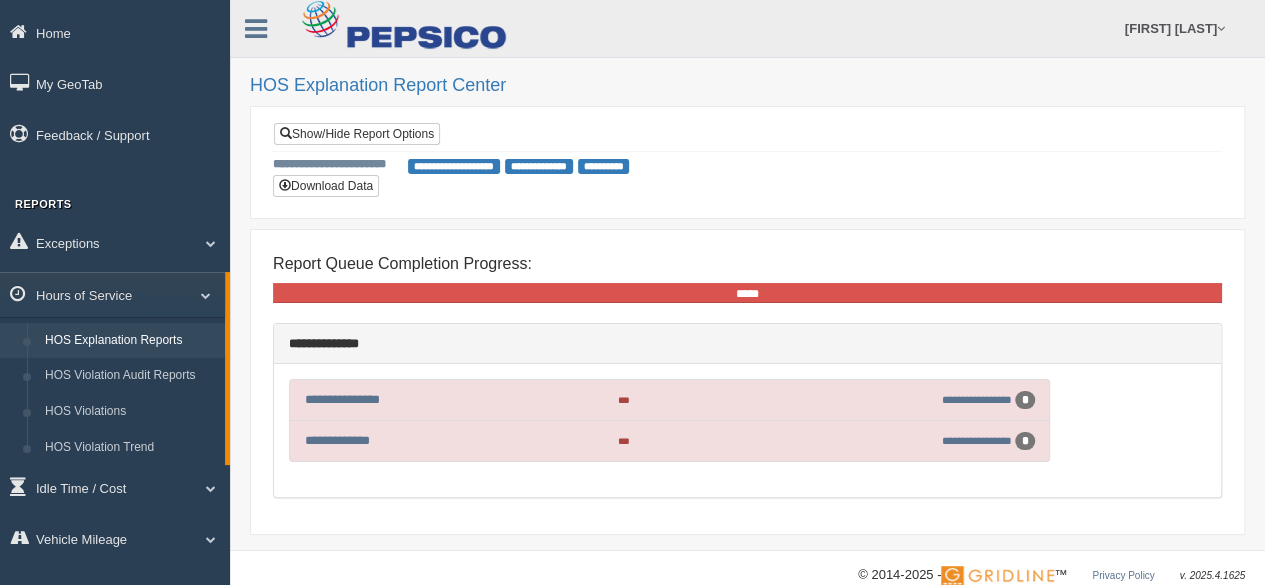 click on "*" at bounding box center [1025, 400] 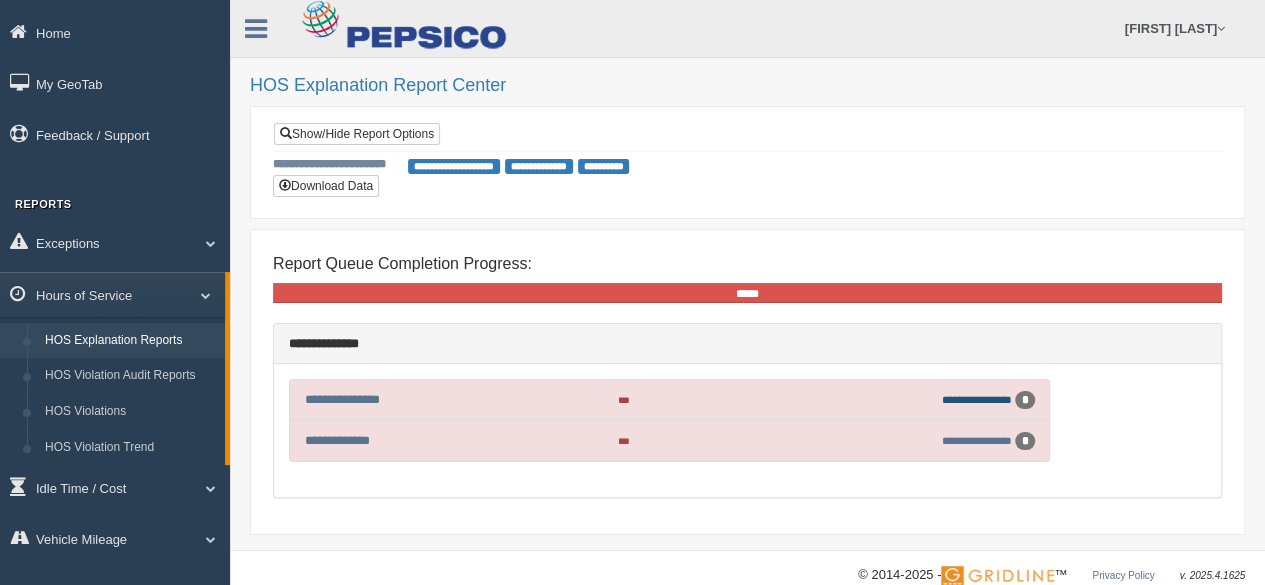 click on "**********" at bounding box center [977, 399] 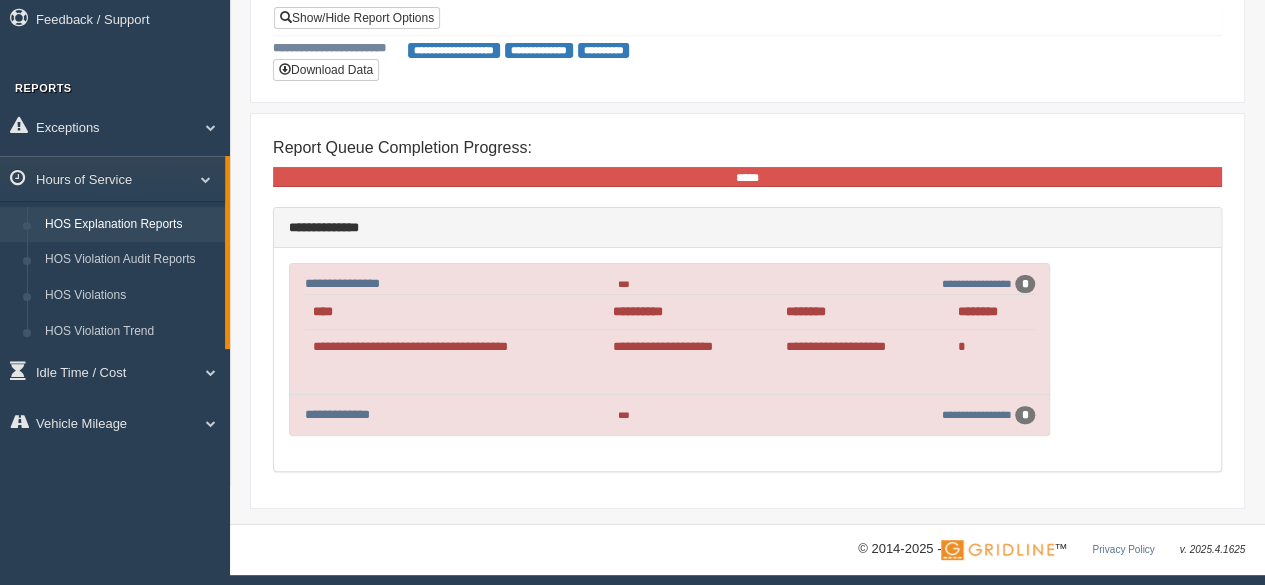 scroll, scrollTop: 119, scrollLeft: 0, axis: vertical 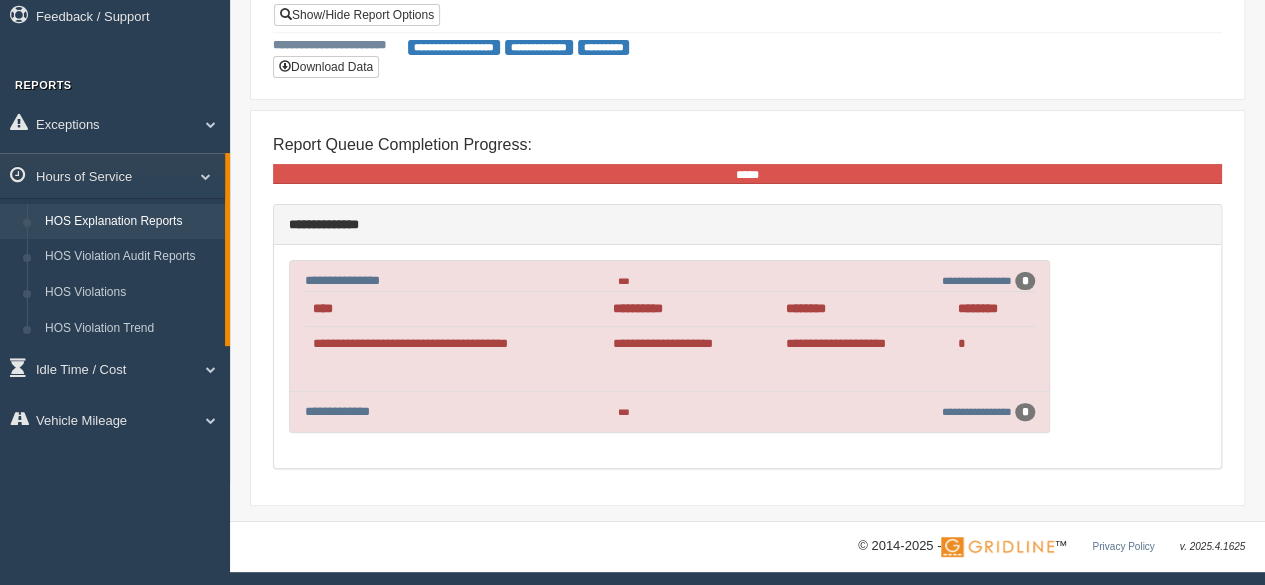 click on "*" at bounding box center (1025, 281) 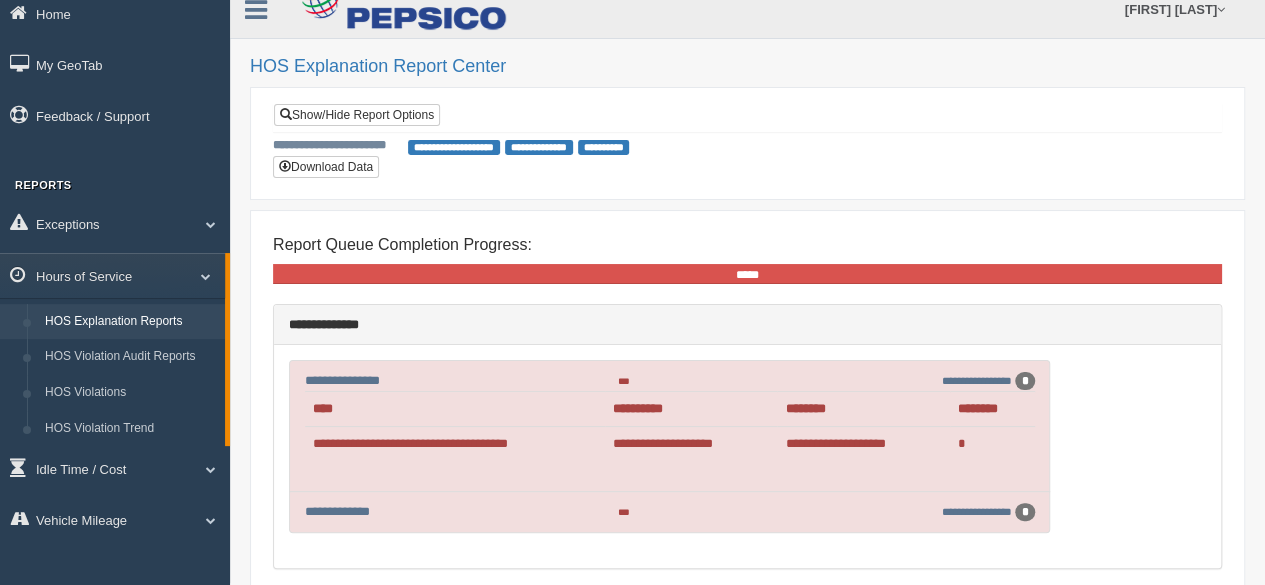 scroll, scrollTop: 119, scrollLeft: 0, axis: vertical 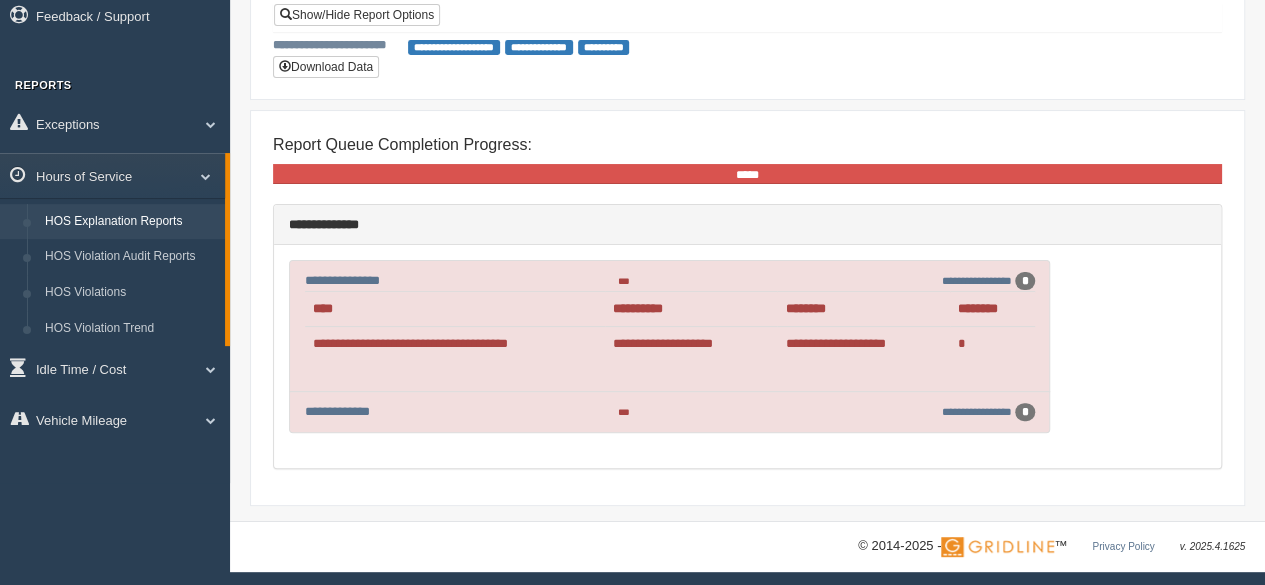 click on "*" at bounding box center [1025, 412] 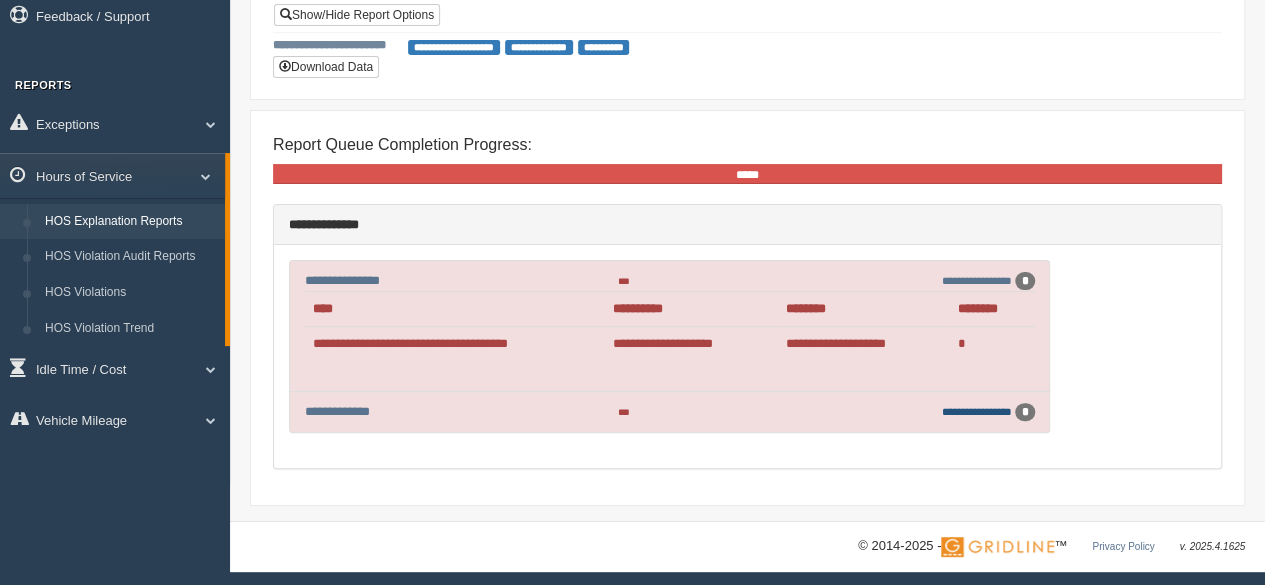 drag, startPoint x: 1010, startPoint y: 402, endPoint x: 933, endPoint y: 403, distance: 77.00649 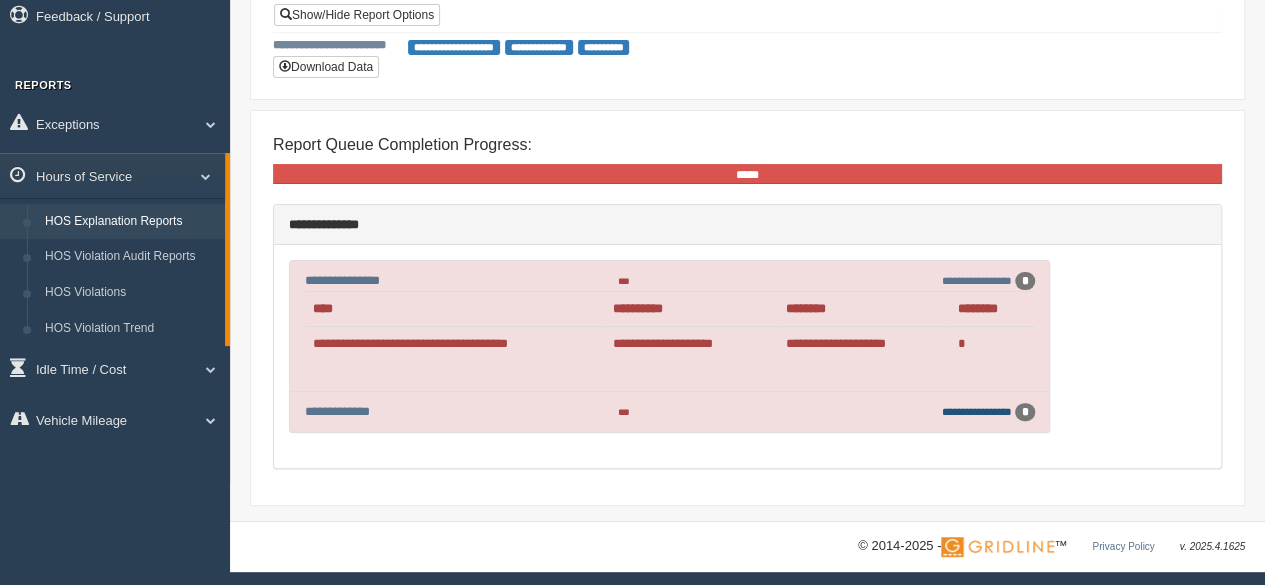 click on "**********" at bounding box center (977, 411) 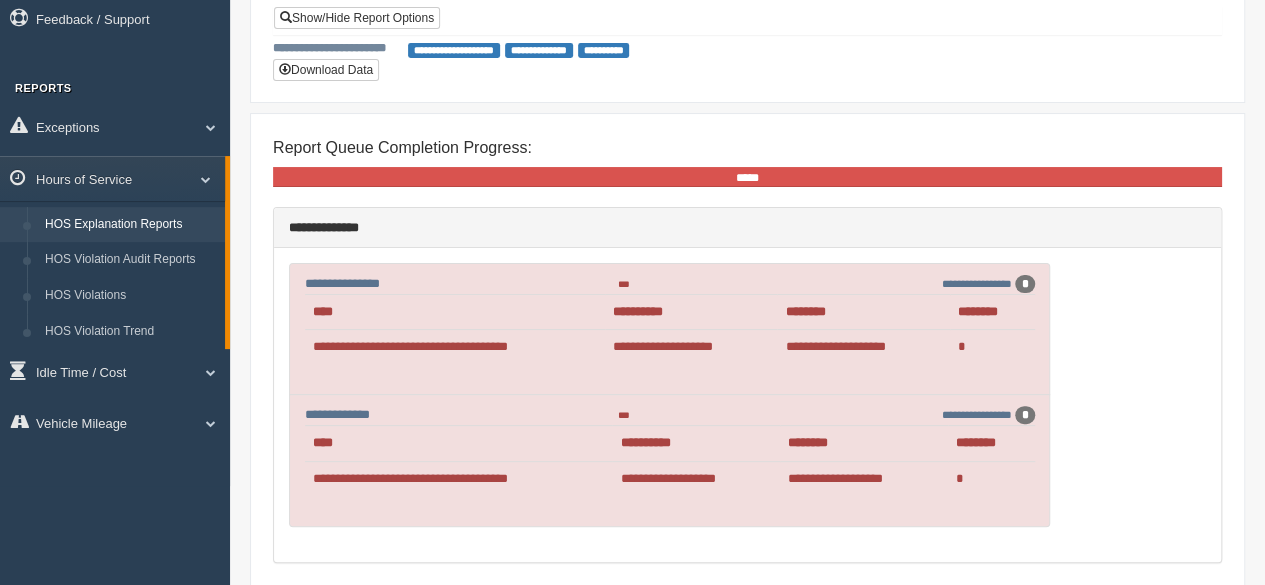 scroll, scrollTop: 209, scrollLeft: 0, axis: vertical 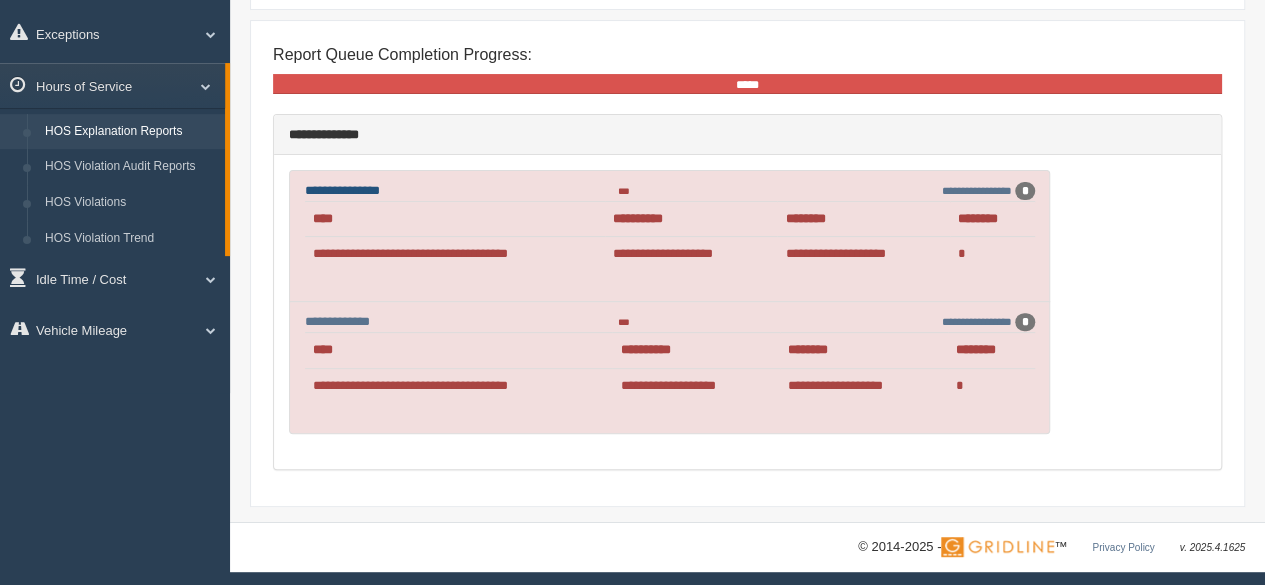 click on "**********" at bounding box center [342, 190] 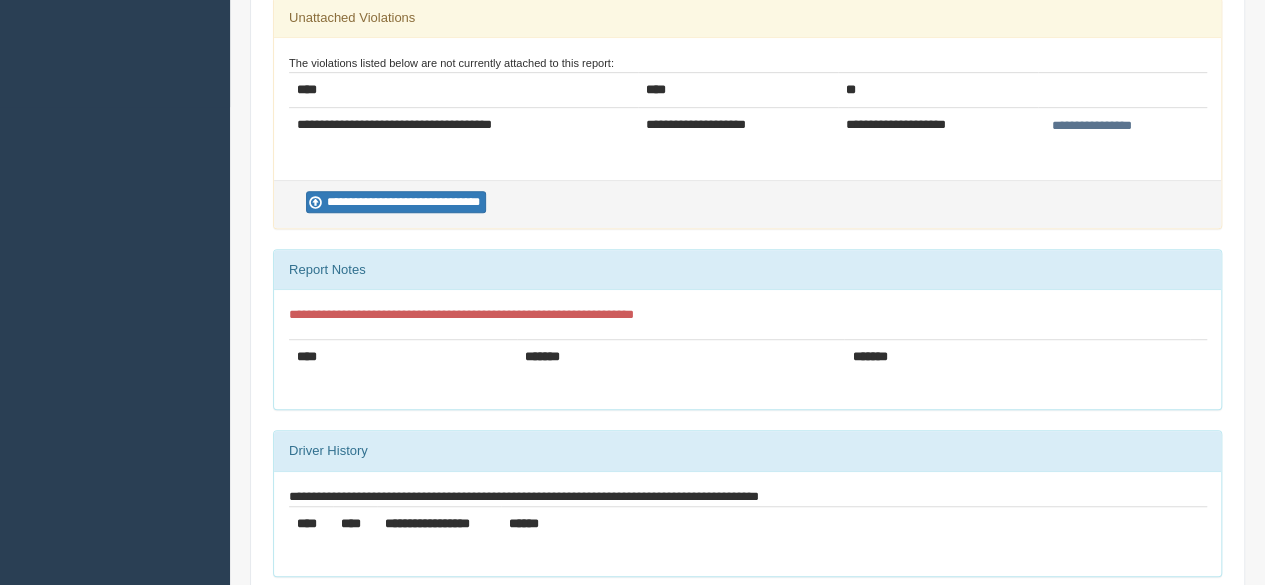scroll, scrollTop: 500, scrollLeft: 0, axis: vertical 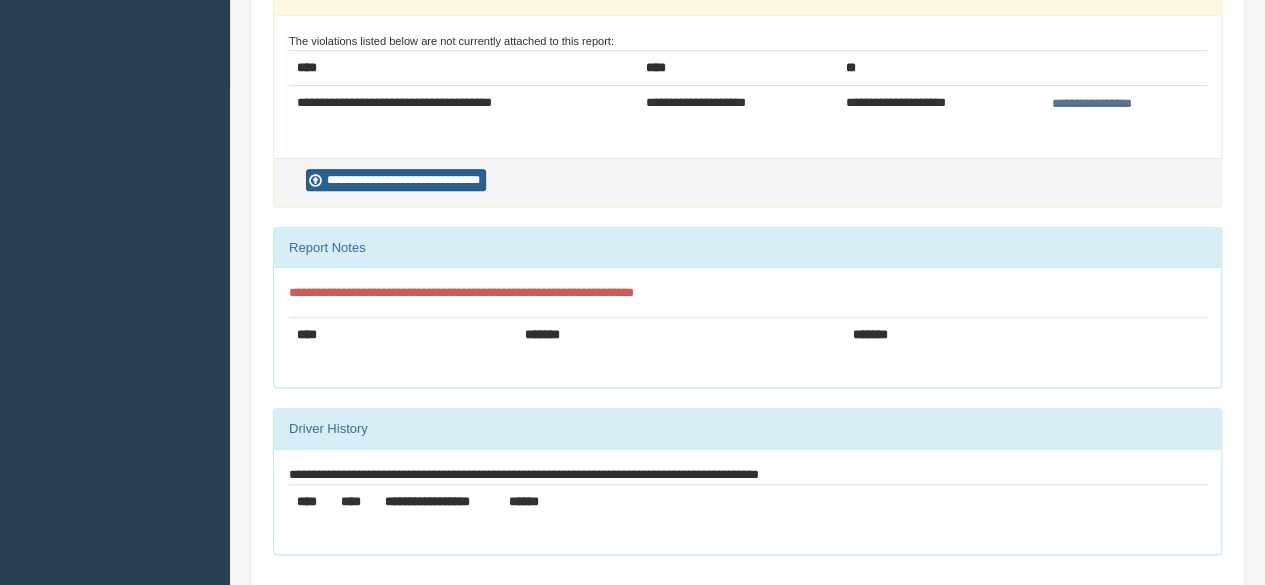 click on "**********" at bounding box center (396, 180) 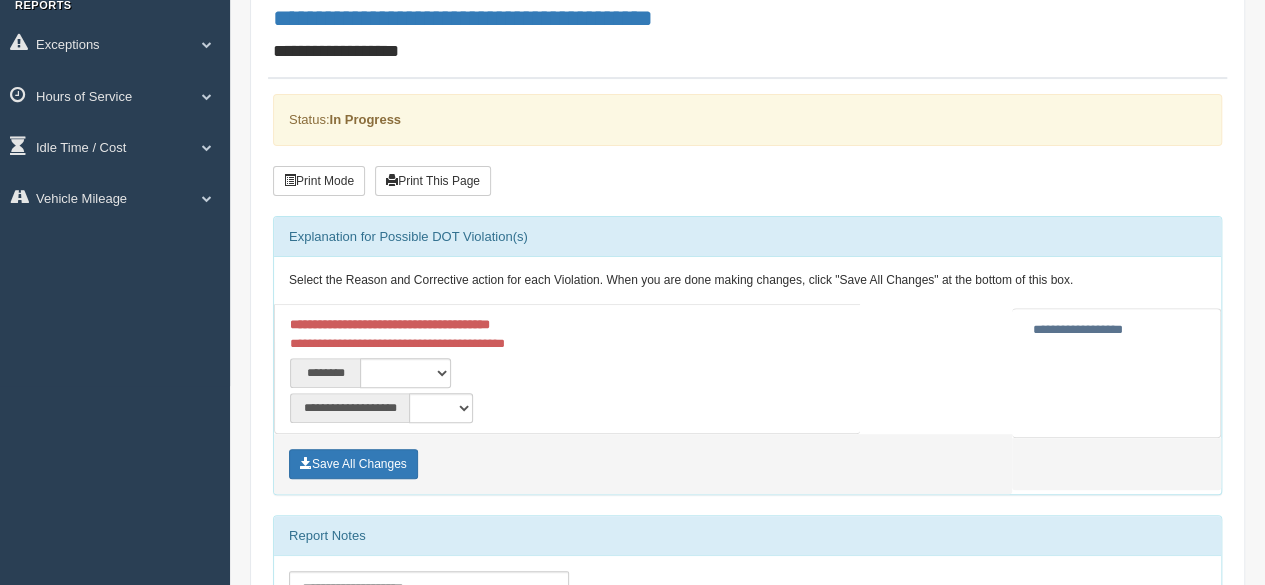 scroll, scrollTop: 300, scrollLeft: 0, axis: vertical 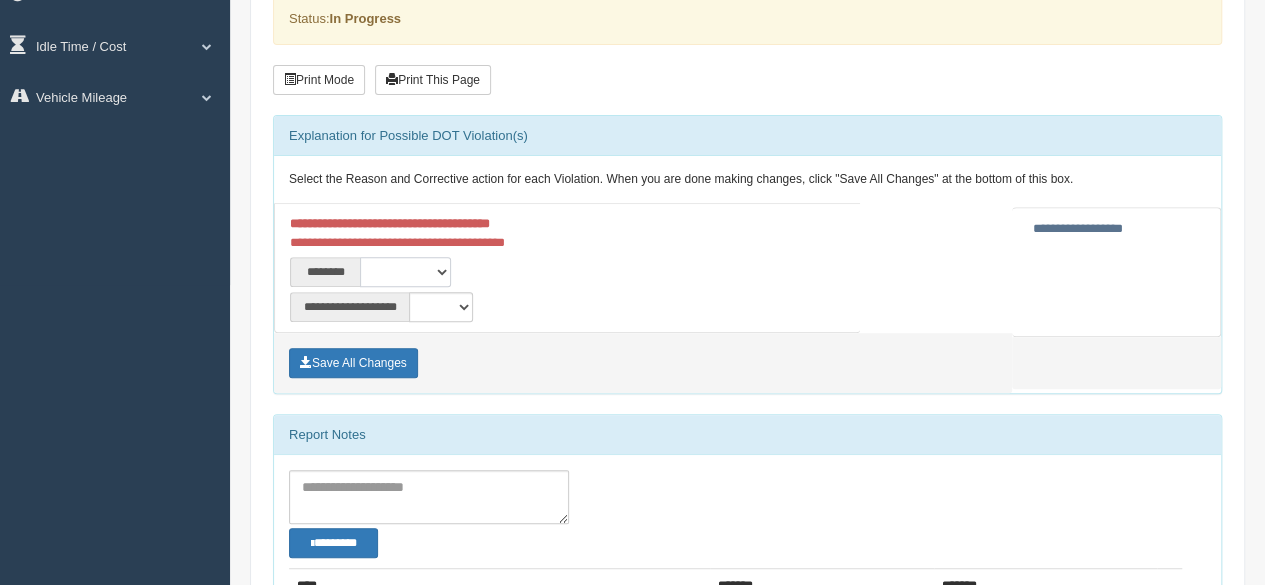 click on "**********" at bounding box center (405, 272) 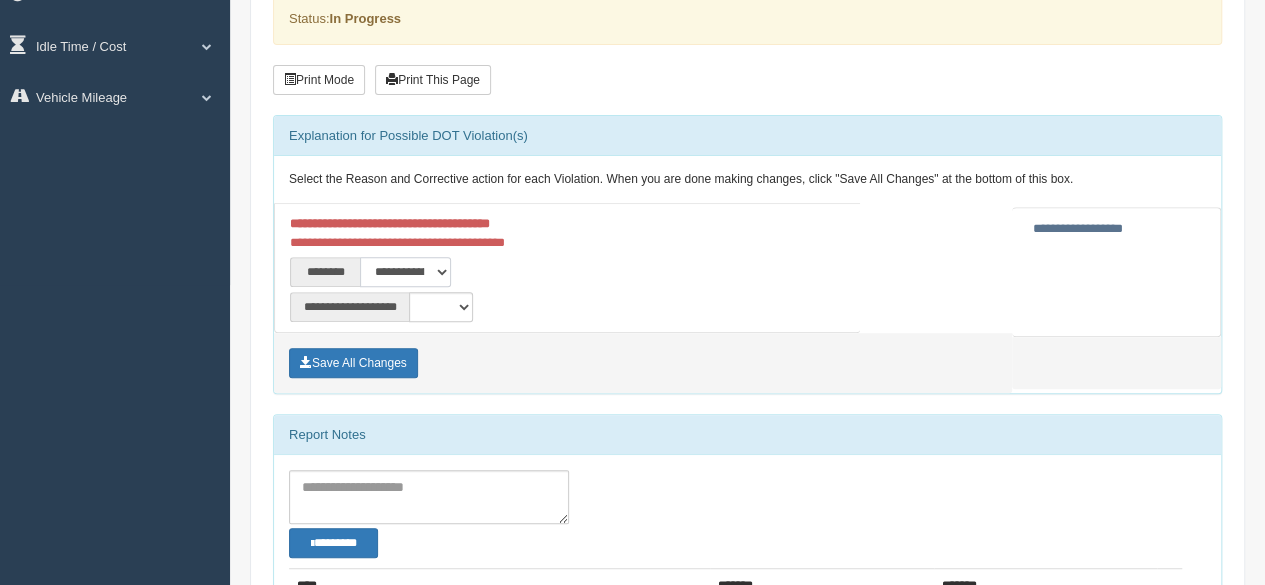 click on "**********" at bounding box center [405, 272] 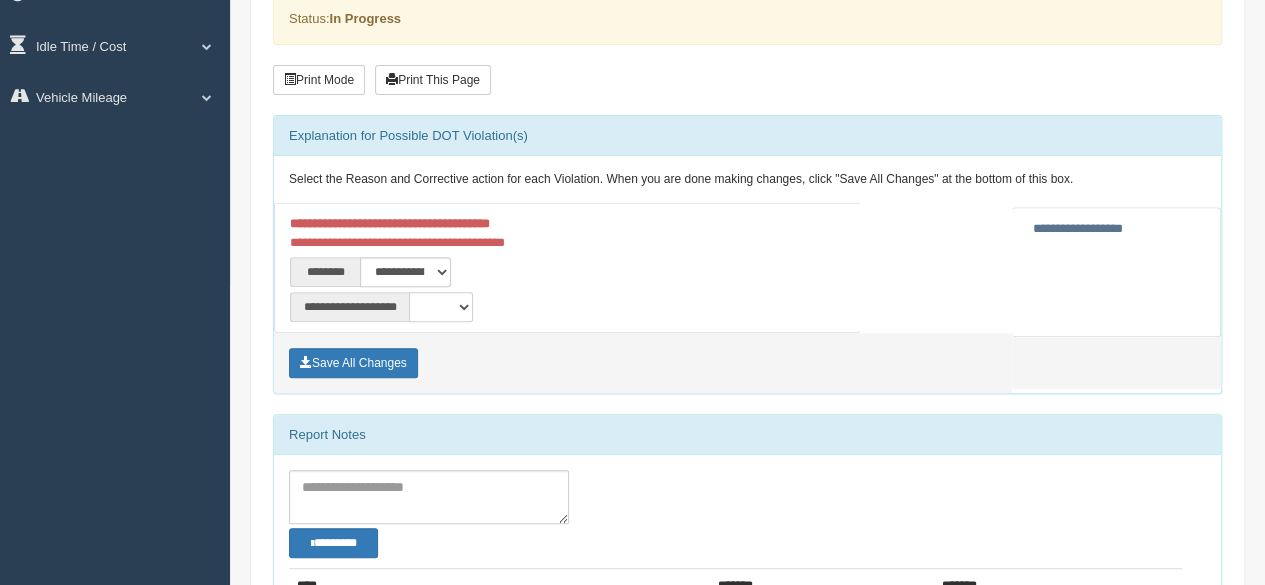 click on "**********" at bounding box center (441, 307) 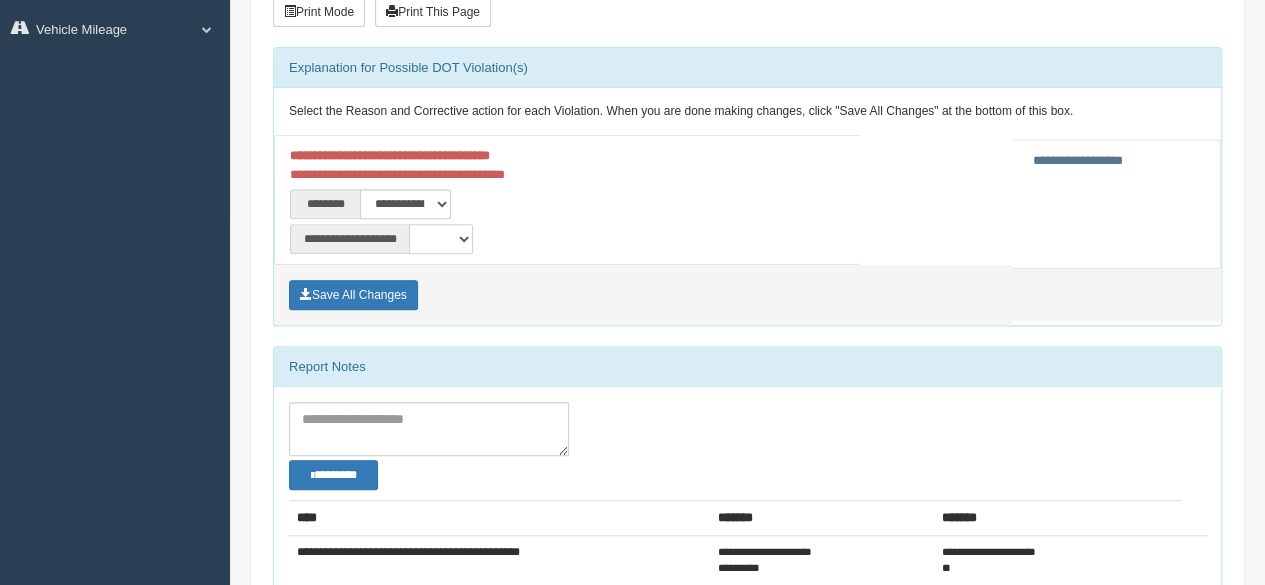 scroll, scrollTop: 400, scrollLeft: 0, axis: vertical 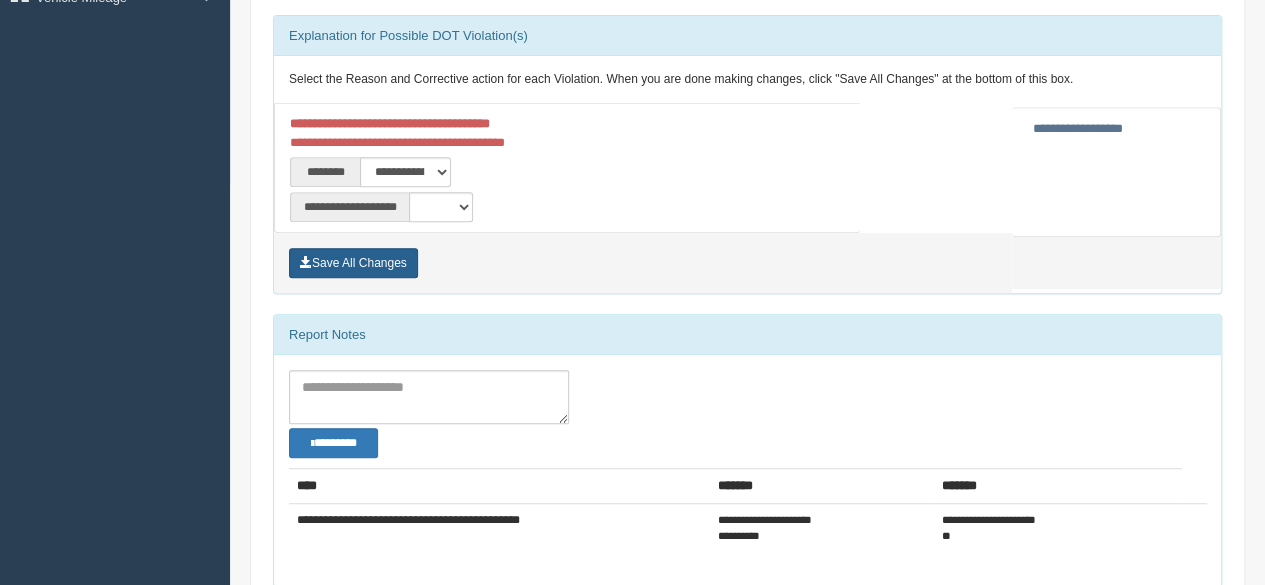 click on "Save All Changes" at bounding box center (353, 263) 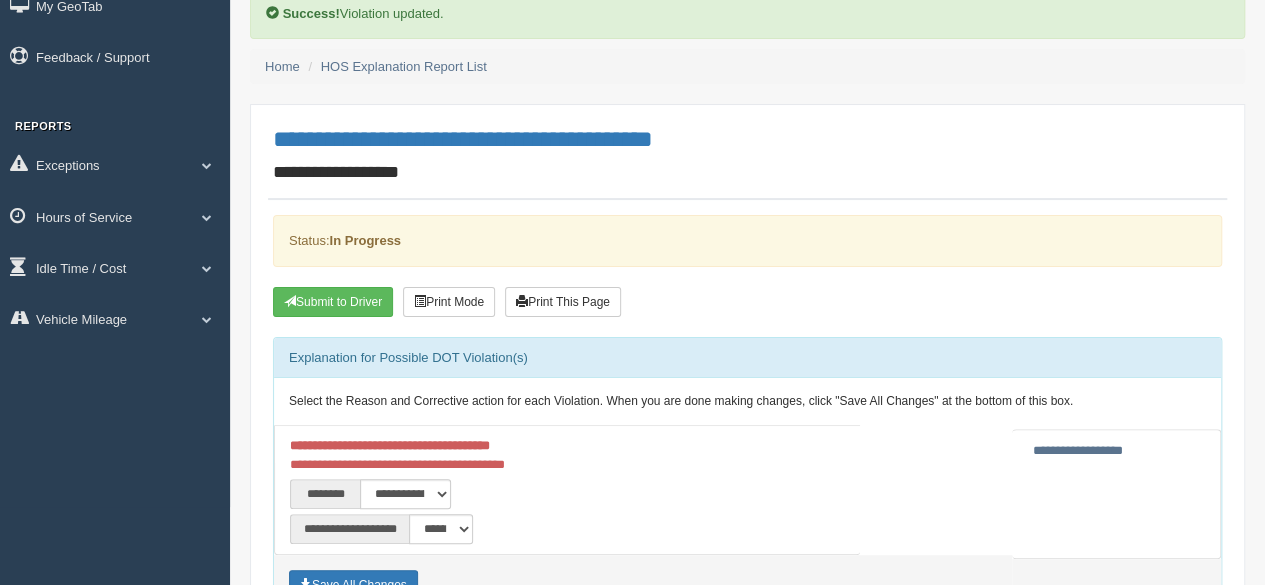 scroll, scrollTop: 0, scrollLeft: 0, axis: both 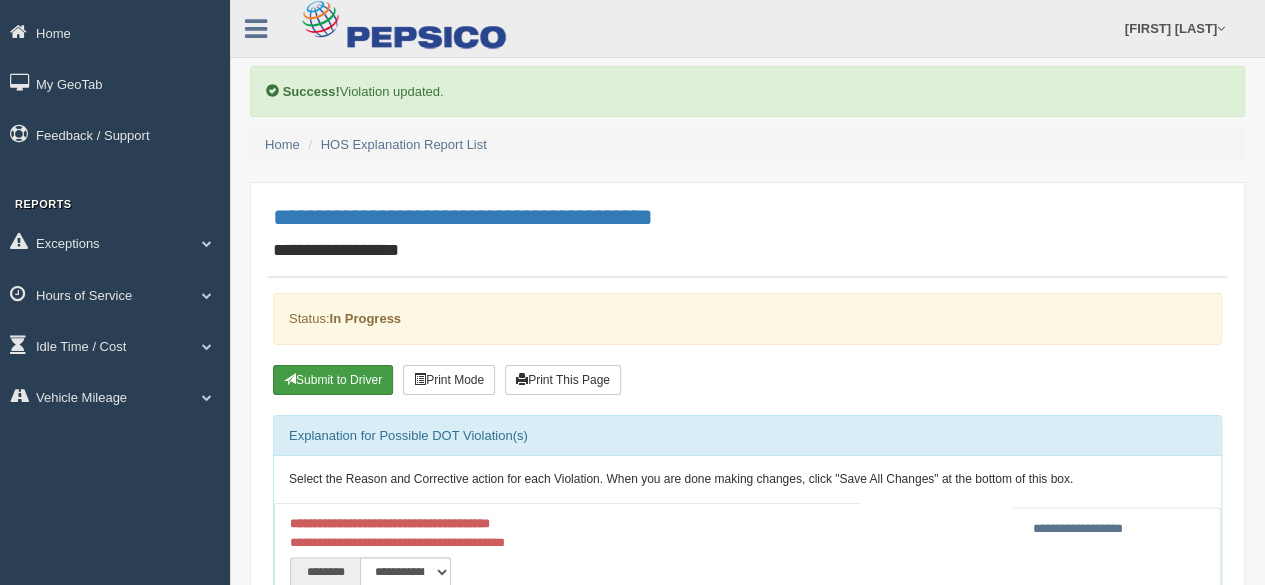 click on "Submit to Driver" at bounding box center [333, 380] 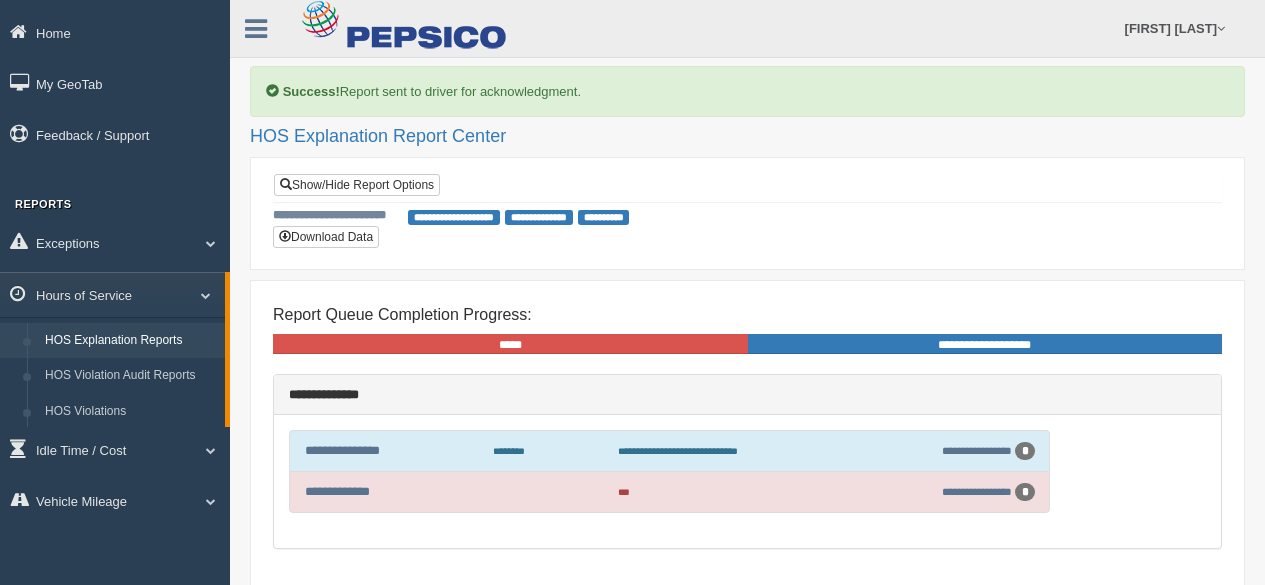 scroll, scrollTop: 0, scrollLeft: 0, axis: both 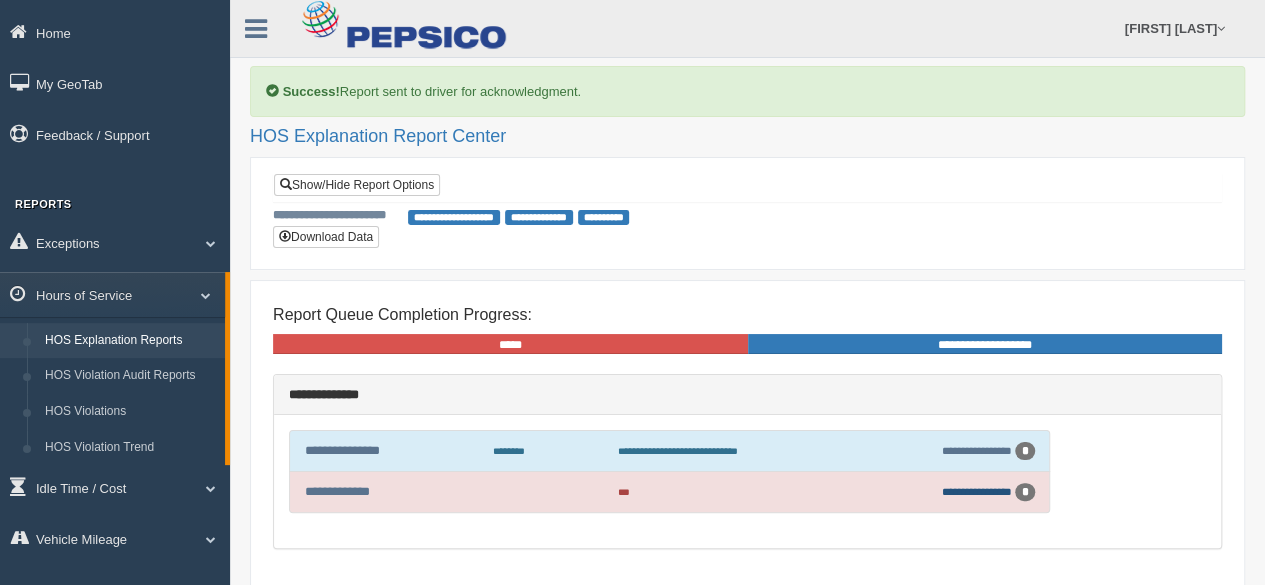 click on "**********" at bounding box center (977, 491) 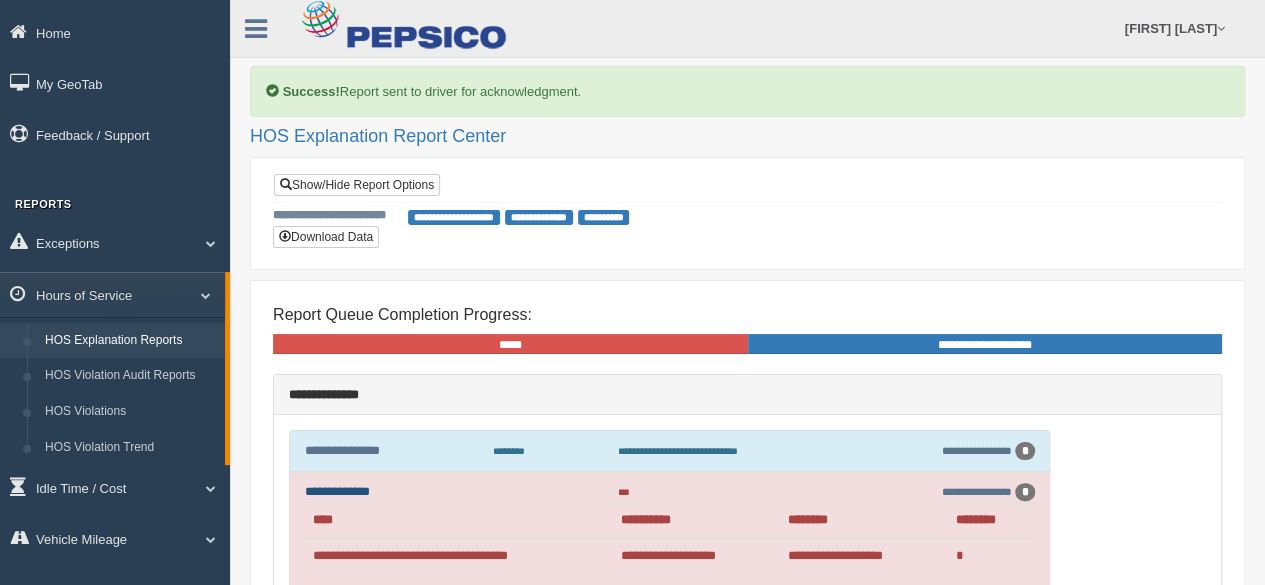 click on "**********" at bounding box center (337, 491) 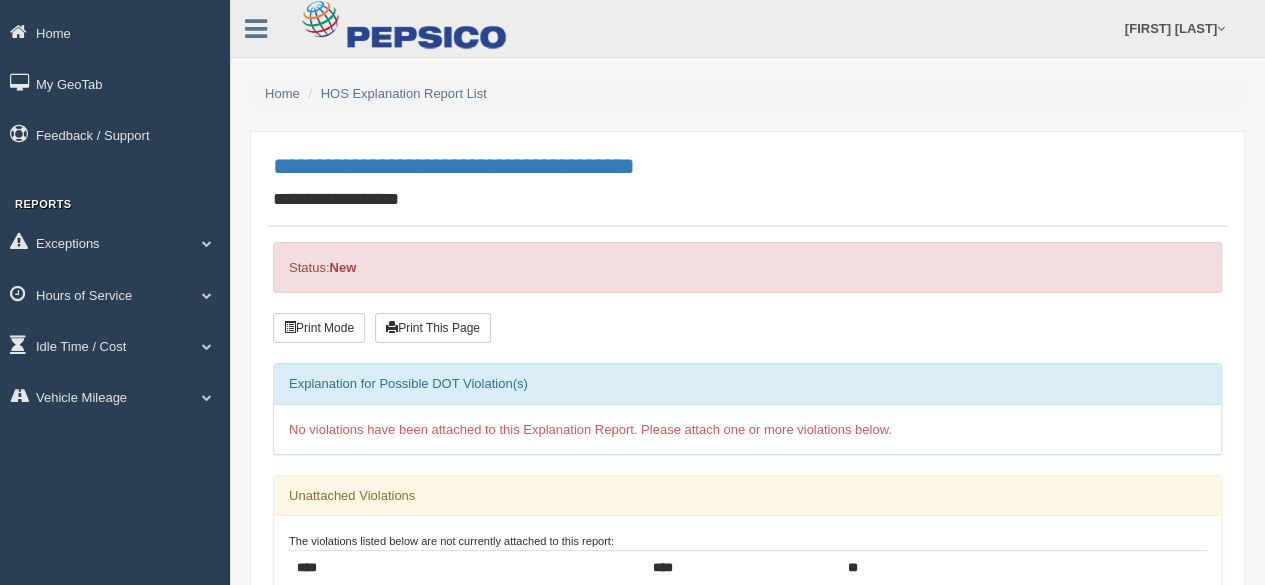 scroll, scrollTop: 300, scrollLeft: 0, axis: vertical 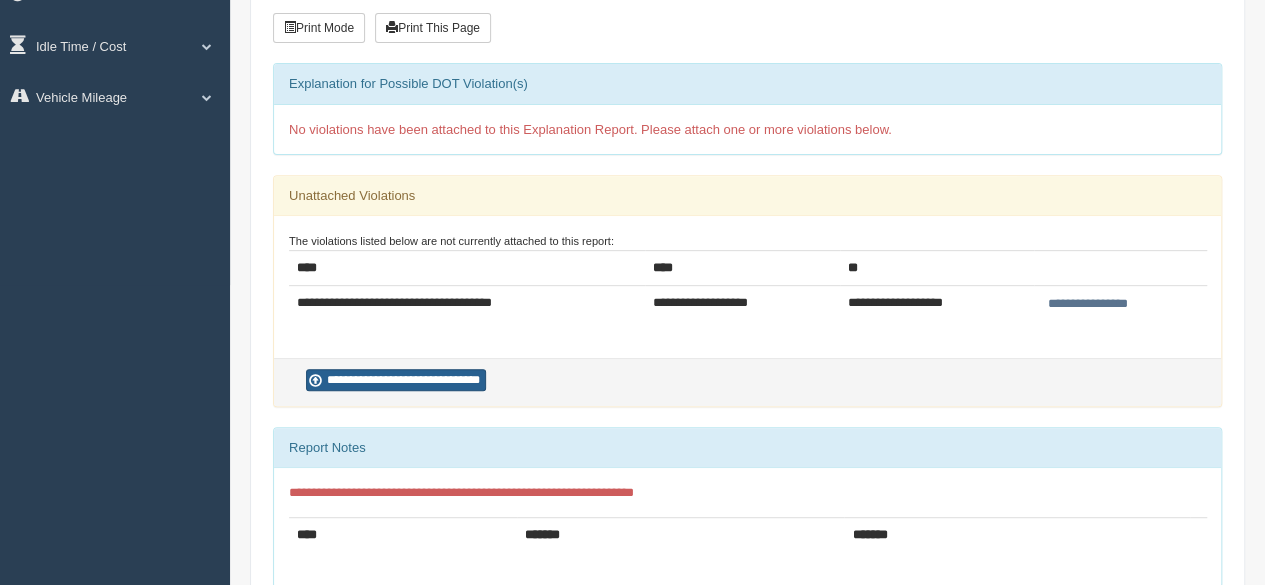 click on "**********" at bounding box center [396, 380] 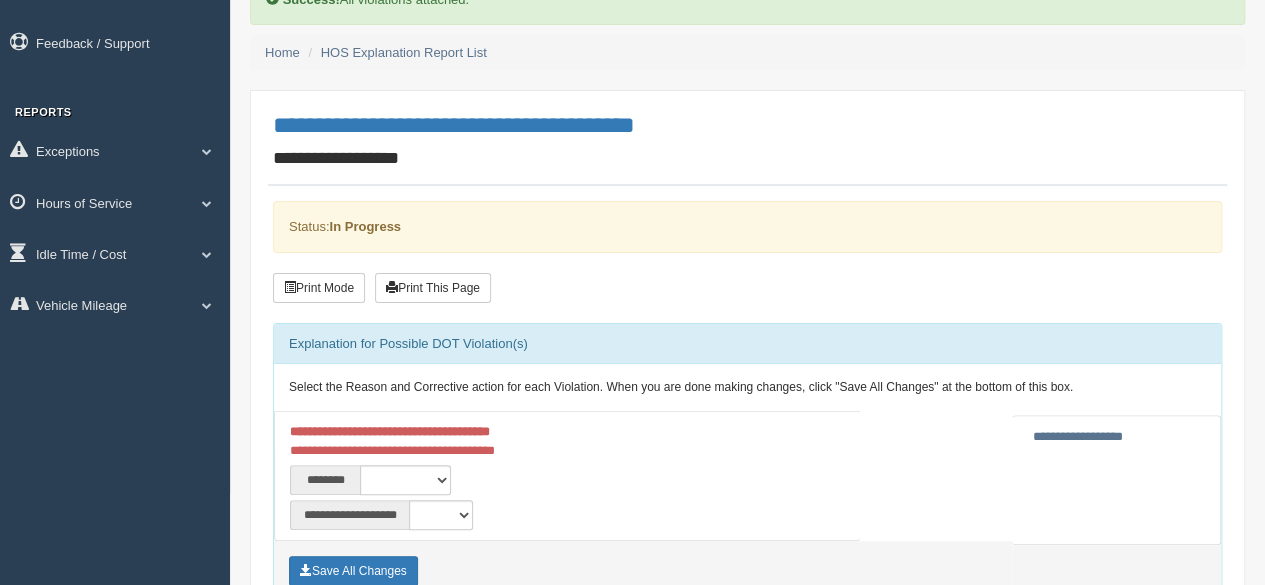 scroll, scrollTop: 200, scrollLeft: 0, axis: vertical 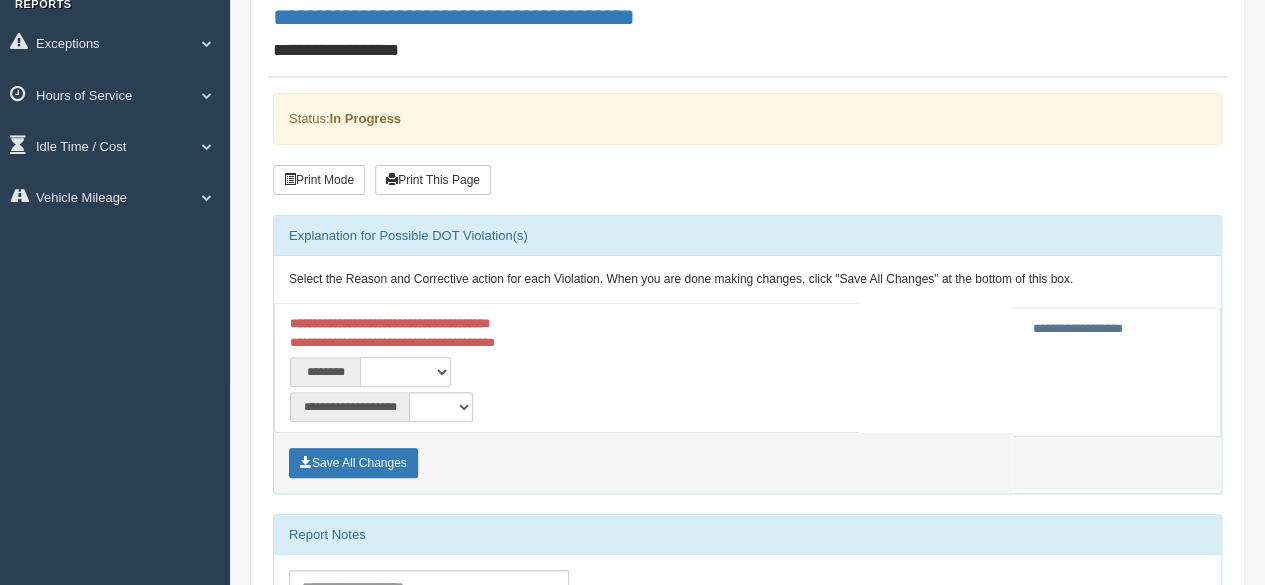click on "**********" at bounding box center (405, 372) 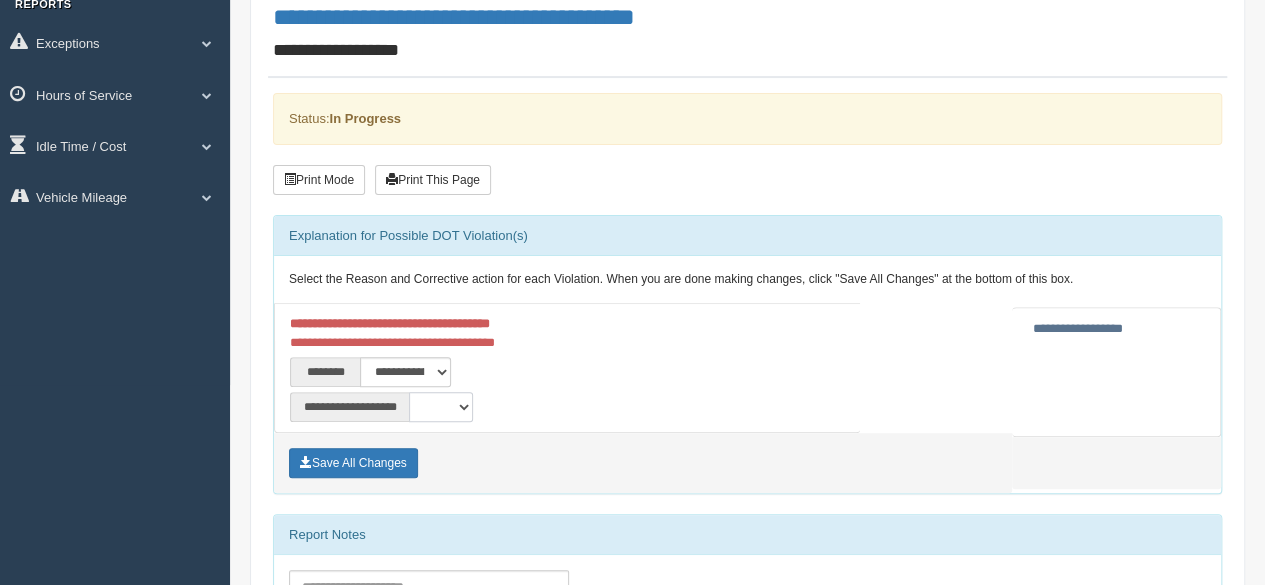 click on "**********" at bounding box center [441, 407] 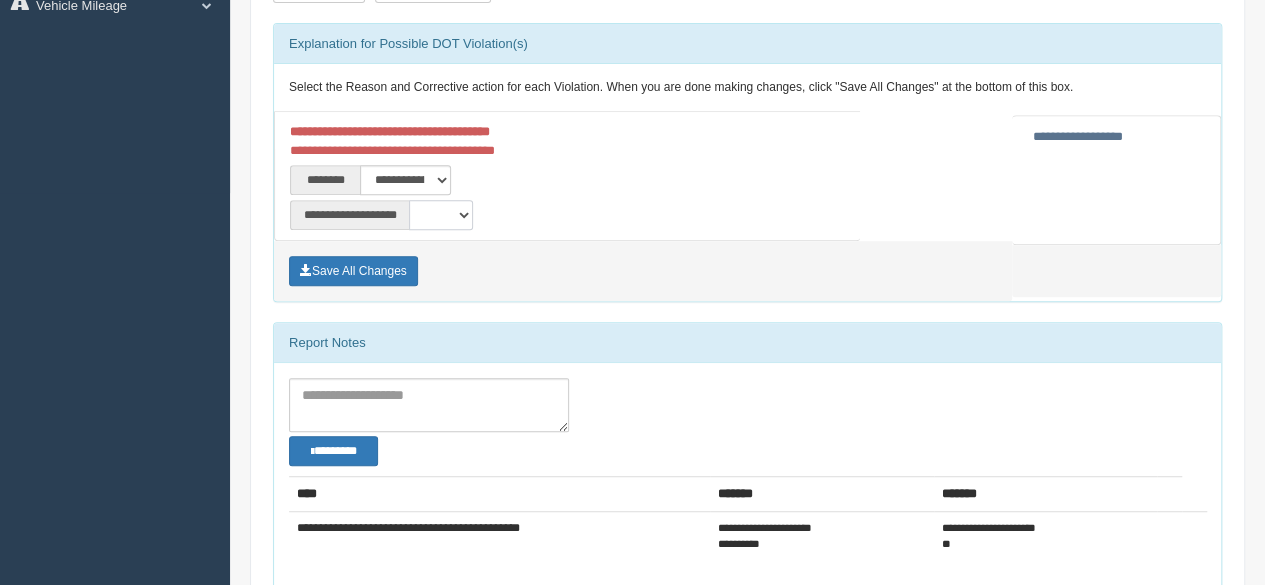 scroll, scrollTop: 400, scrollLeft: 0, axis: vertical 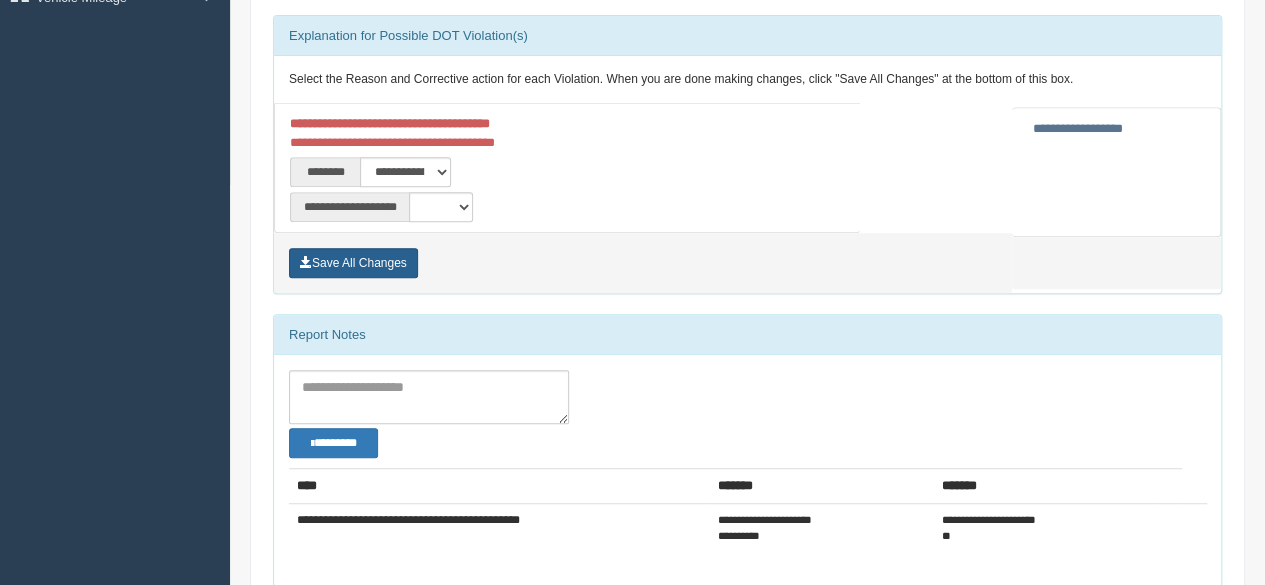 click on "Save All Changes" at bounding box center [353, 263] 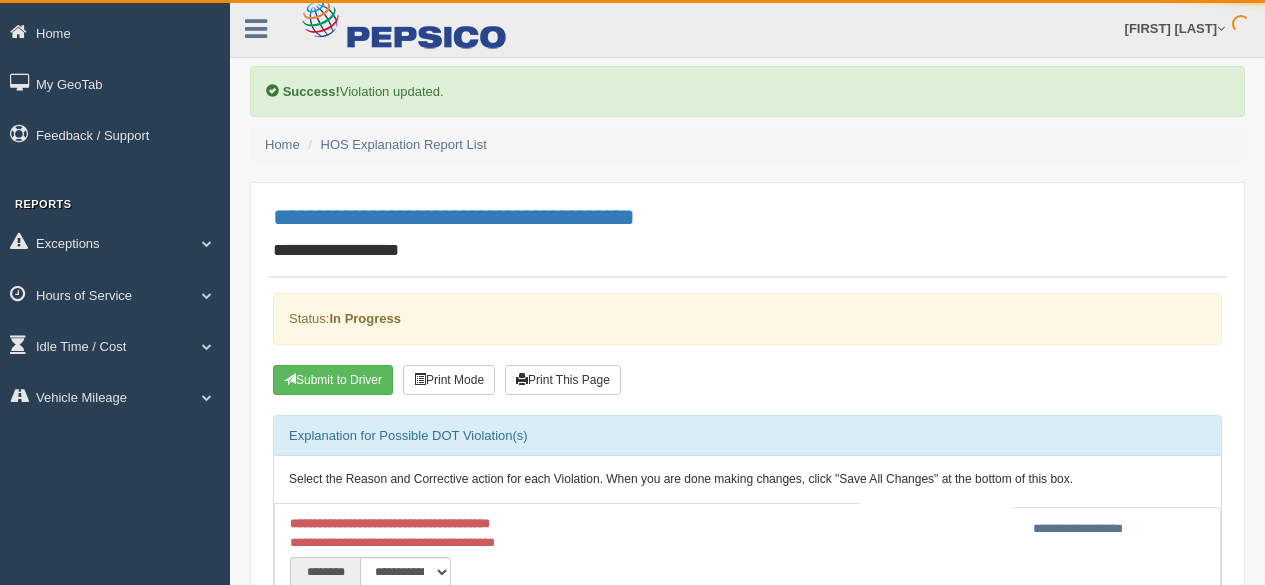 scroll, scrollTop: 0, scrollLeft: 0, axis: both 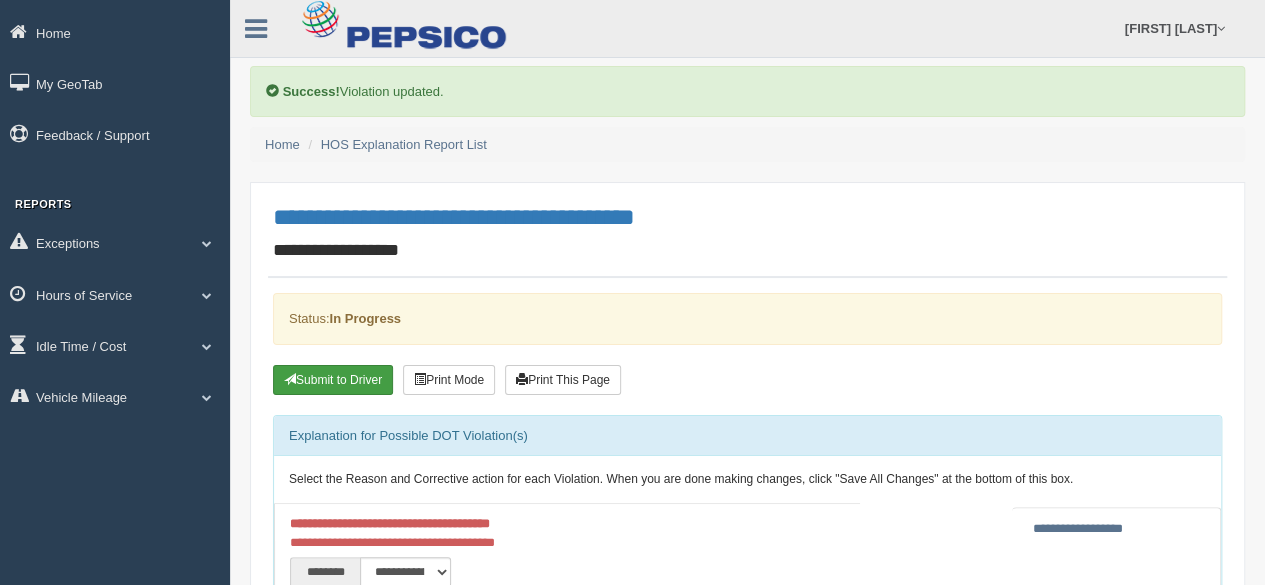 click on "Submit to Driver" at bounding box center (333, 380) 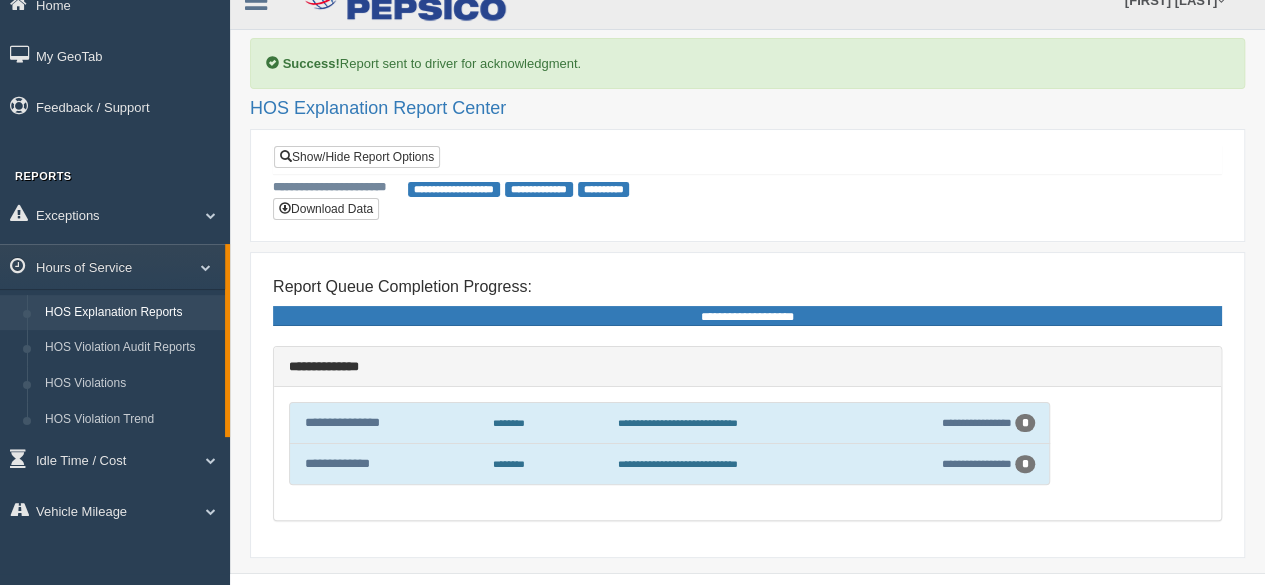 scroll, scrollTop: 0, scrollLeft: 0, axis: both 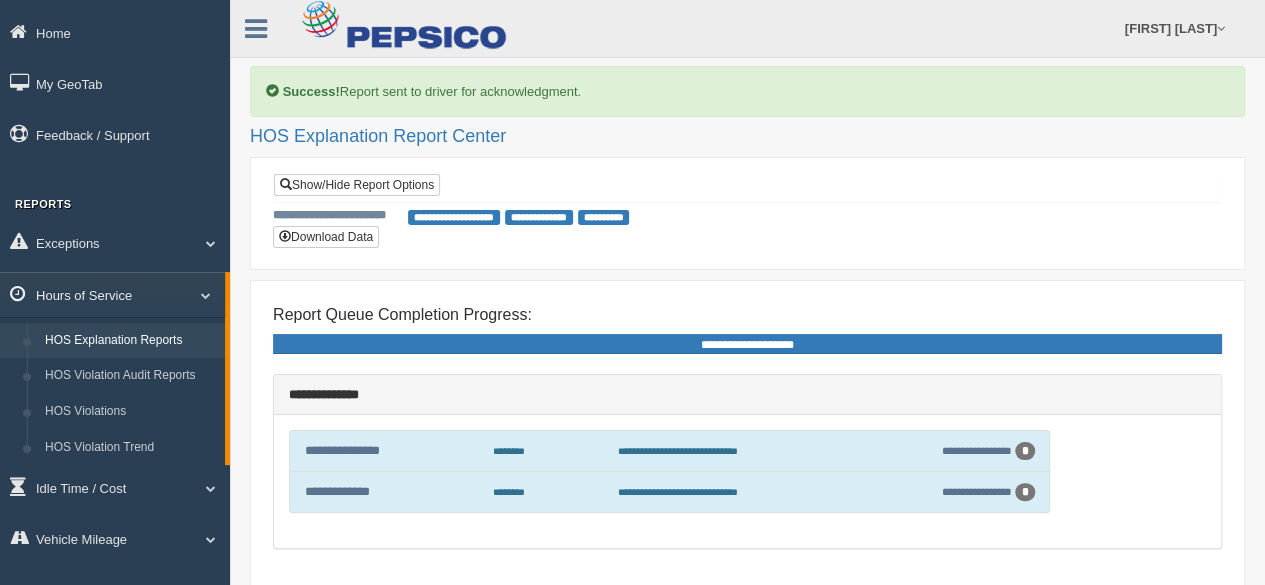 click on "Hours of Service" at bounding box center (112, 294) 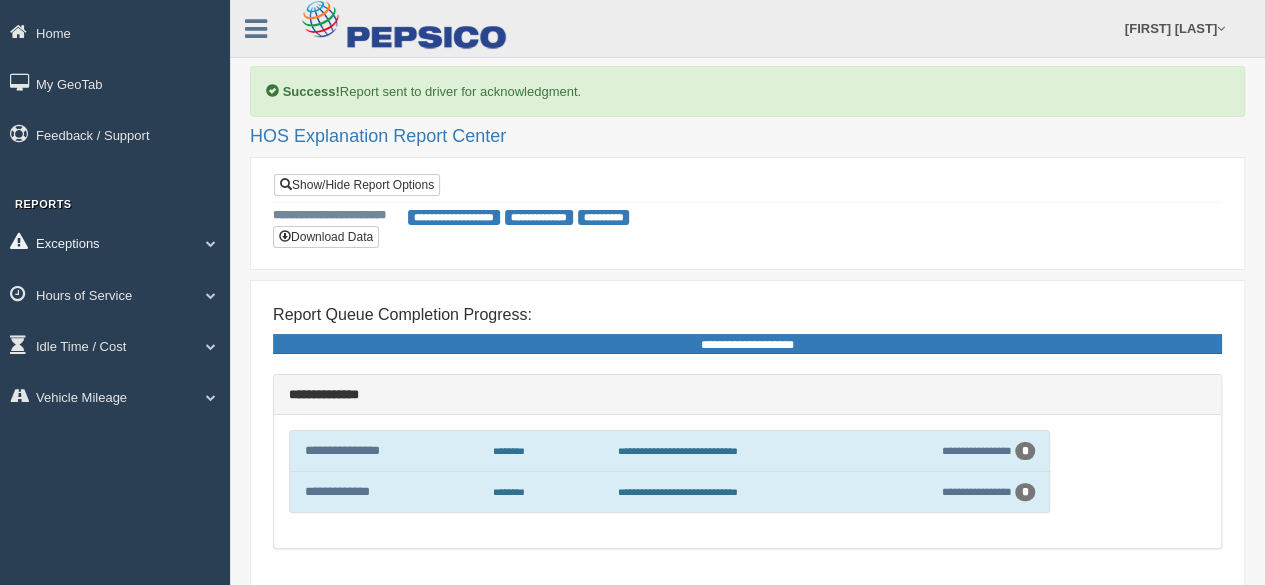 click on "Exceptions" at bounding box center (115, 242) 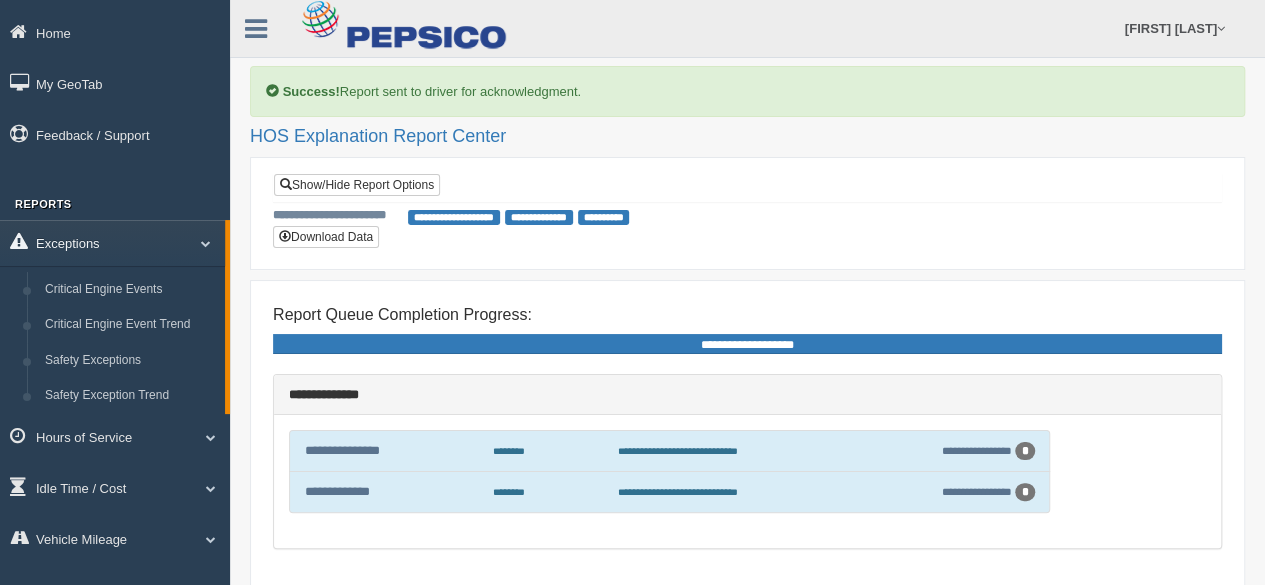 click on "Exceptions" at bounding box center (112, 242) 